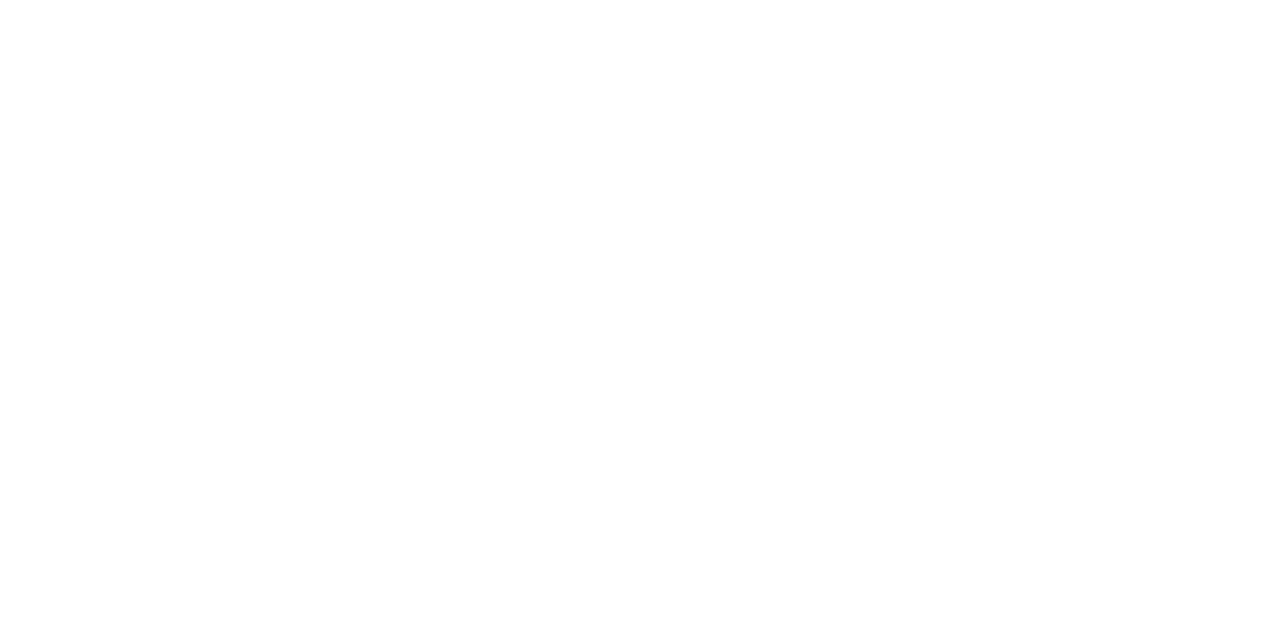 scroll, scrollTop: 0, scrollLeft: 0, axis: both 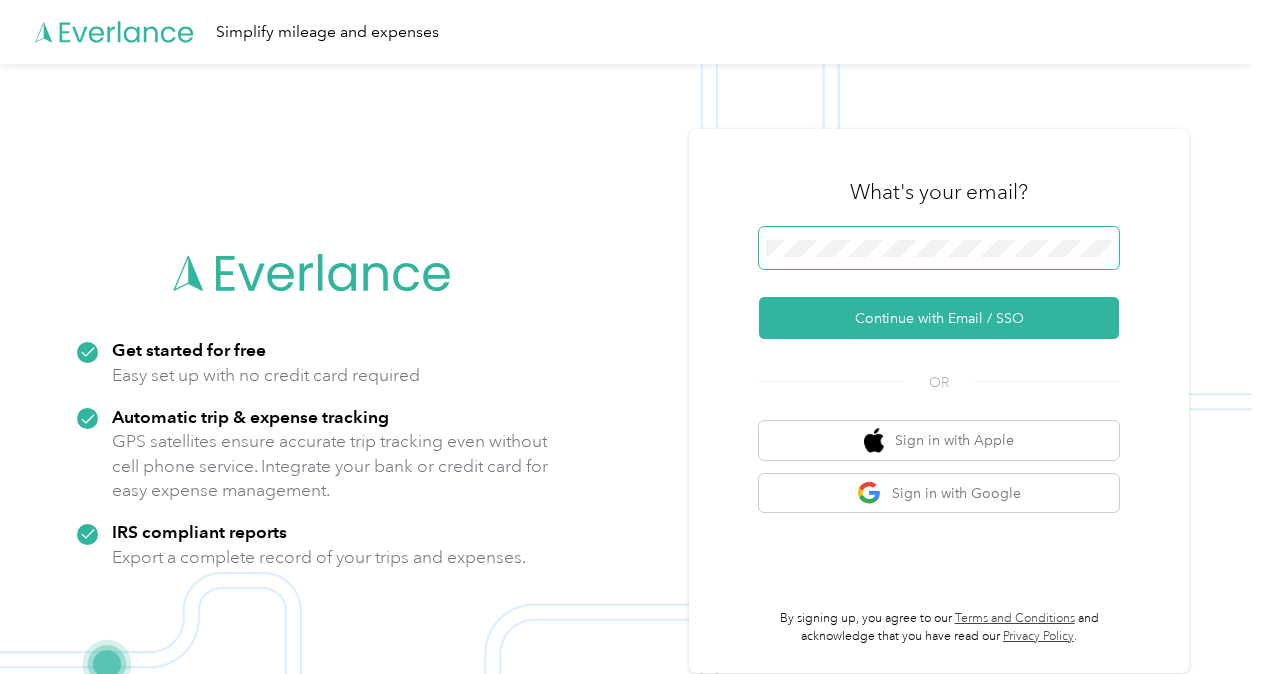 click at bounding box center (939, 248) 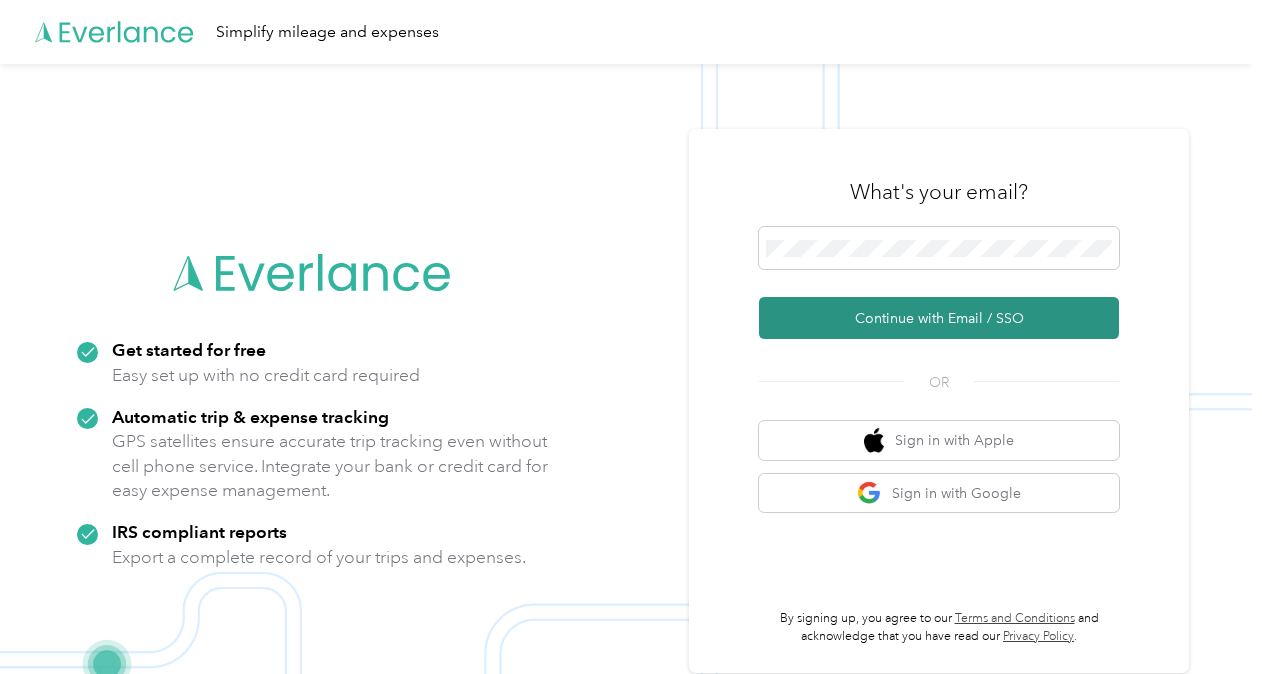 click on "Continue with Email / SSO" at bounding box center [939, 318] 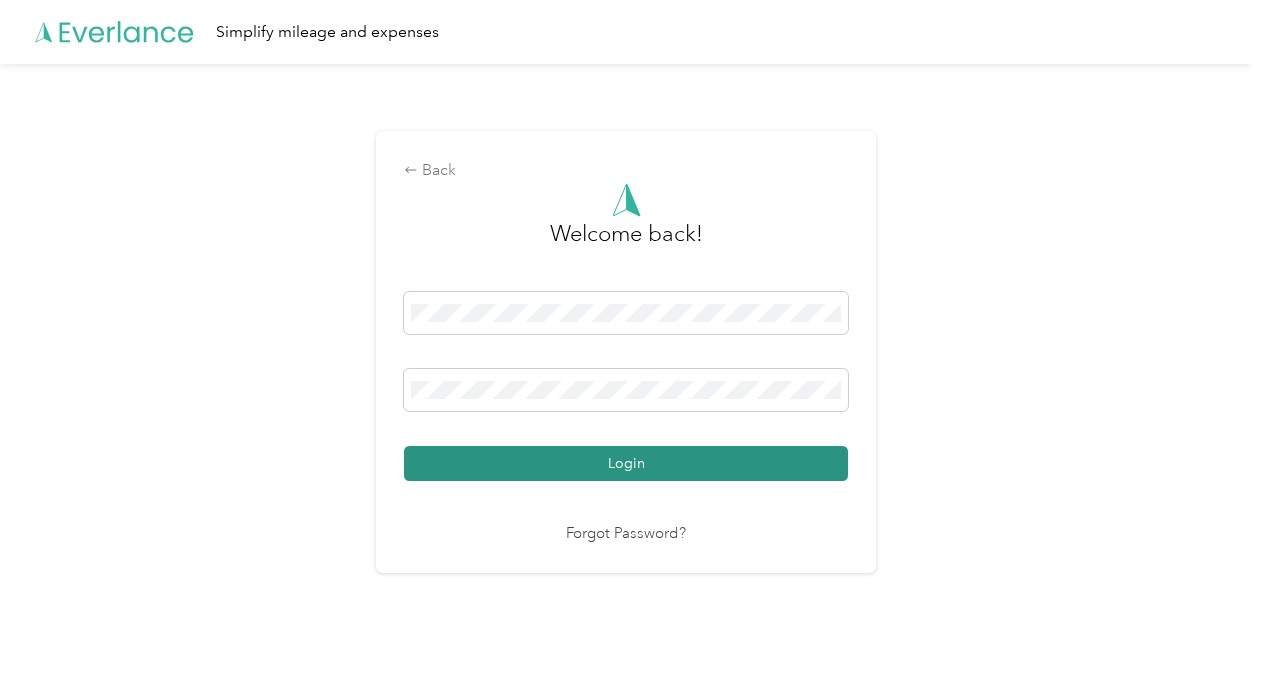 click on "Login" at bounding box center [626, 463] 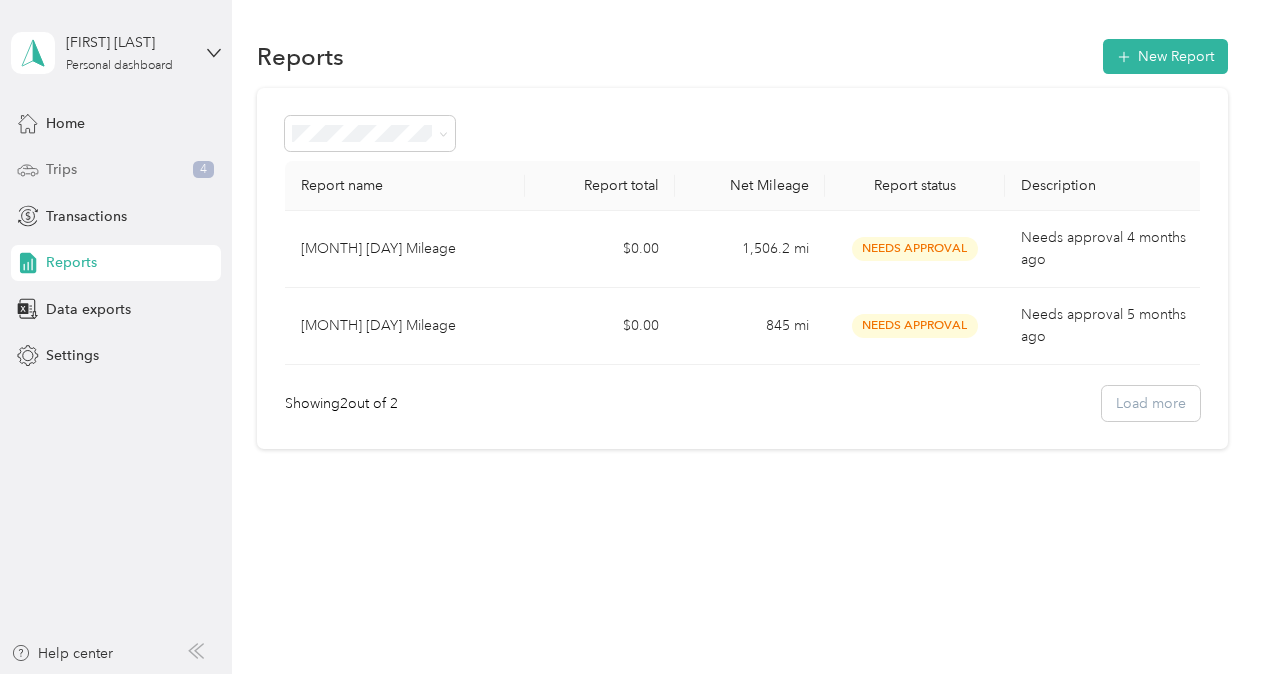 click on "Trips" at bounding box center (61, 169) 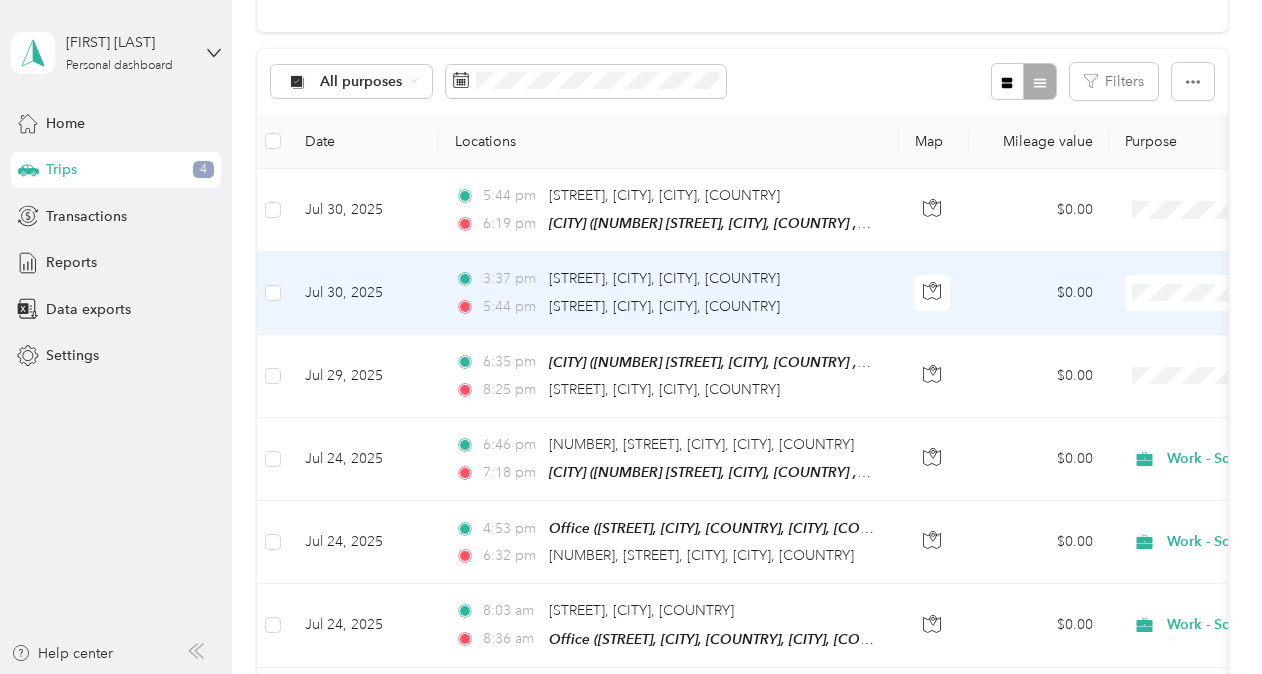 scroll, scrollTop: 200, scrollLeft: 0, axis: vertical 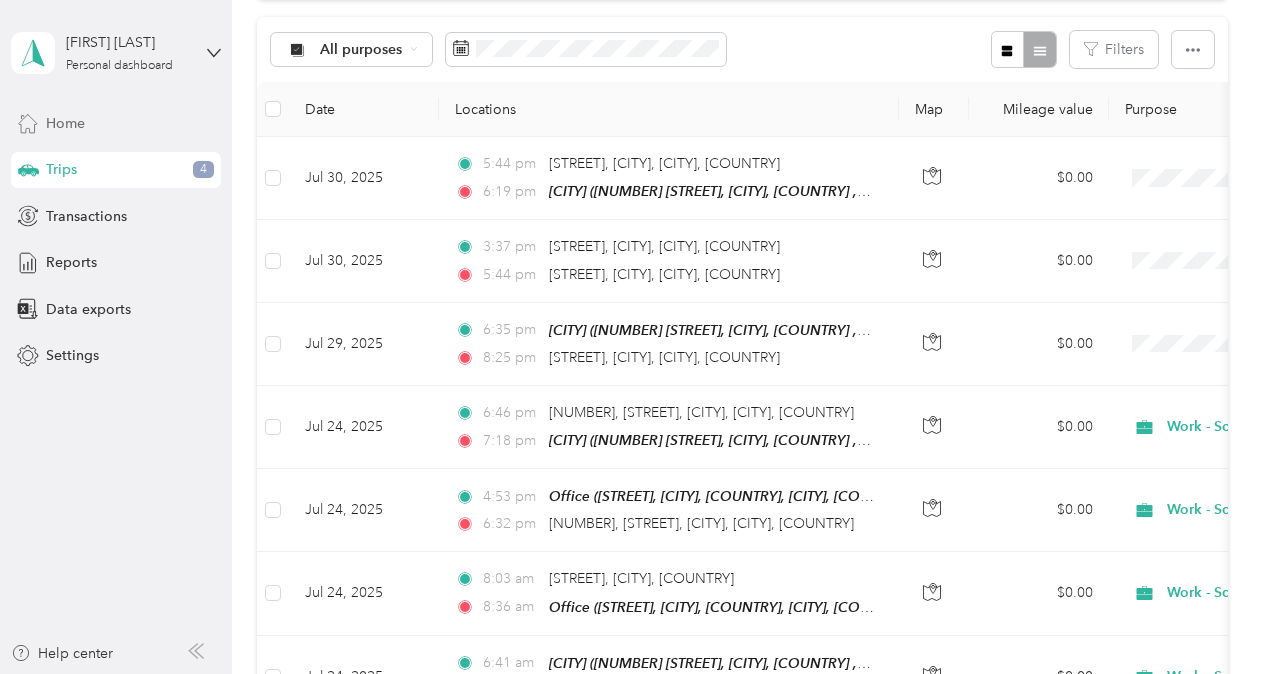 click on "Home" at bounding box center [65, 123] 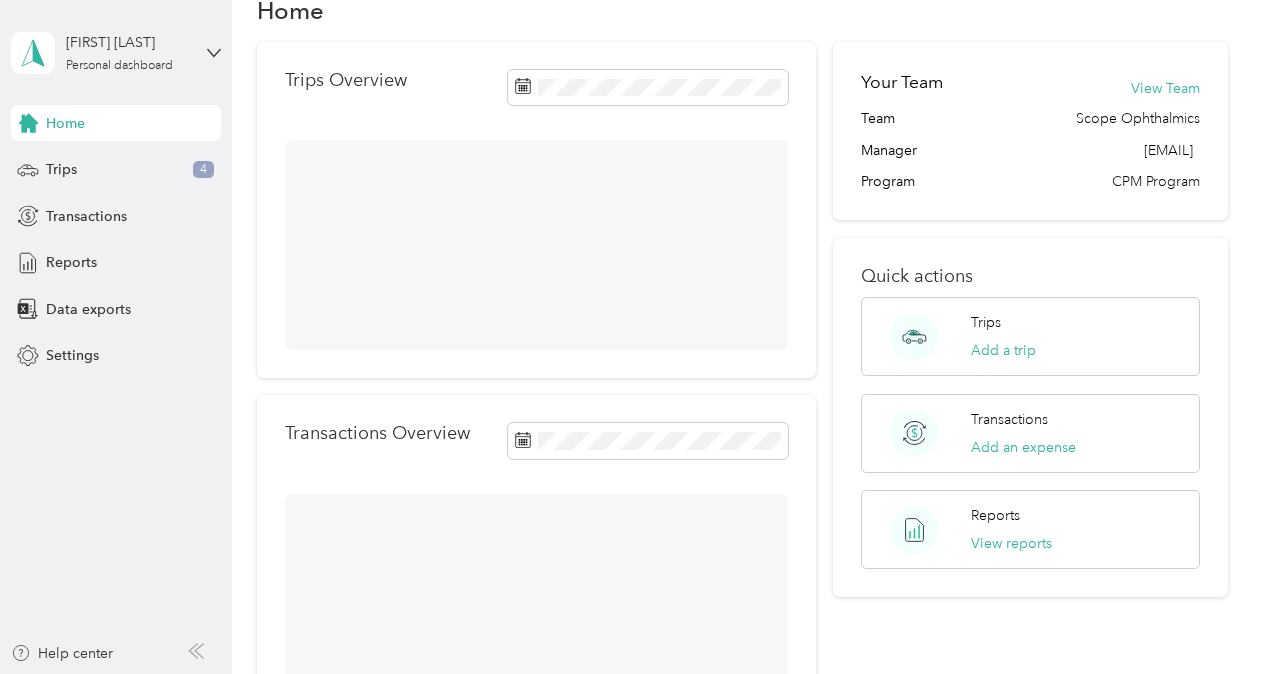 scroll, scrollTop: 200, scrollLeft: 0, axis: vertical 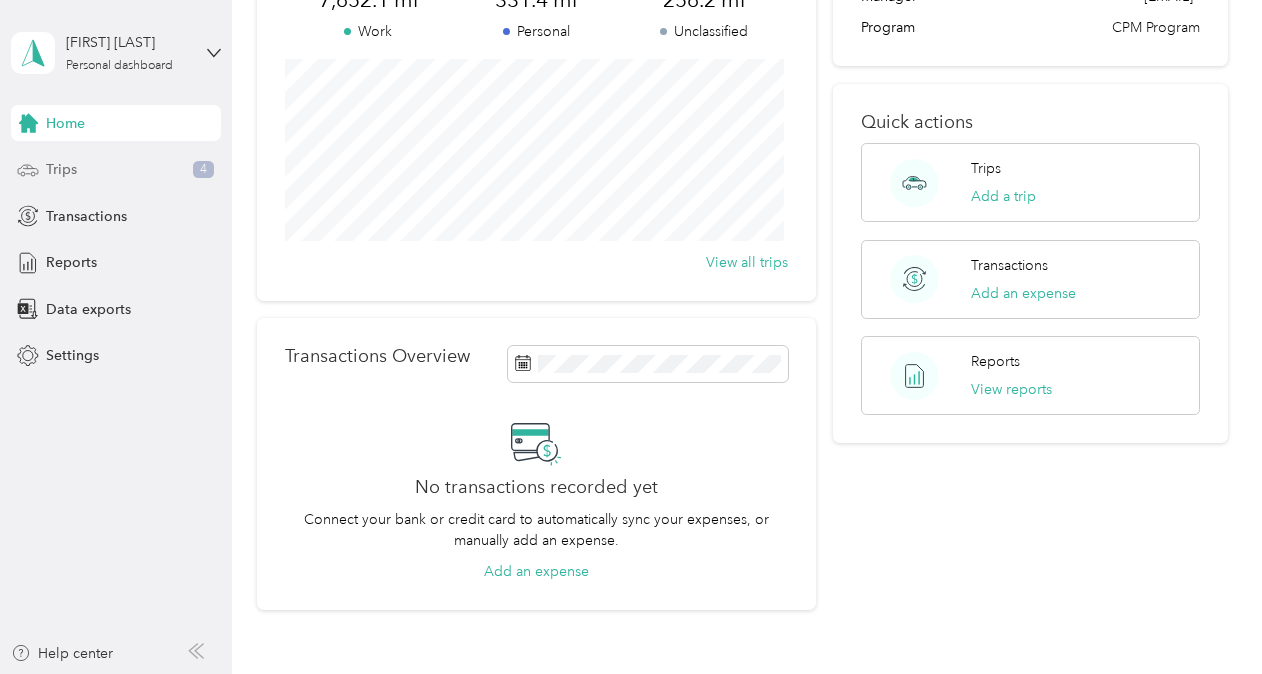 click on "Trips" at bounding box center [61, 169] 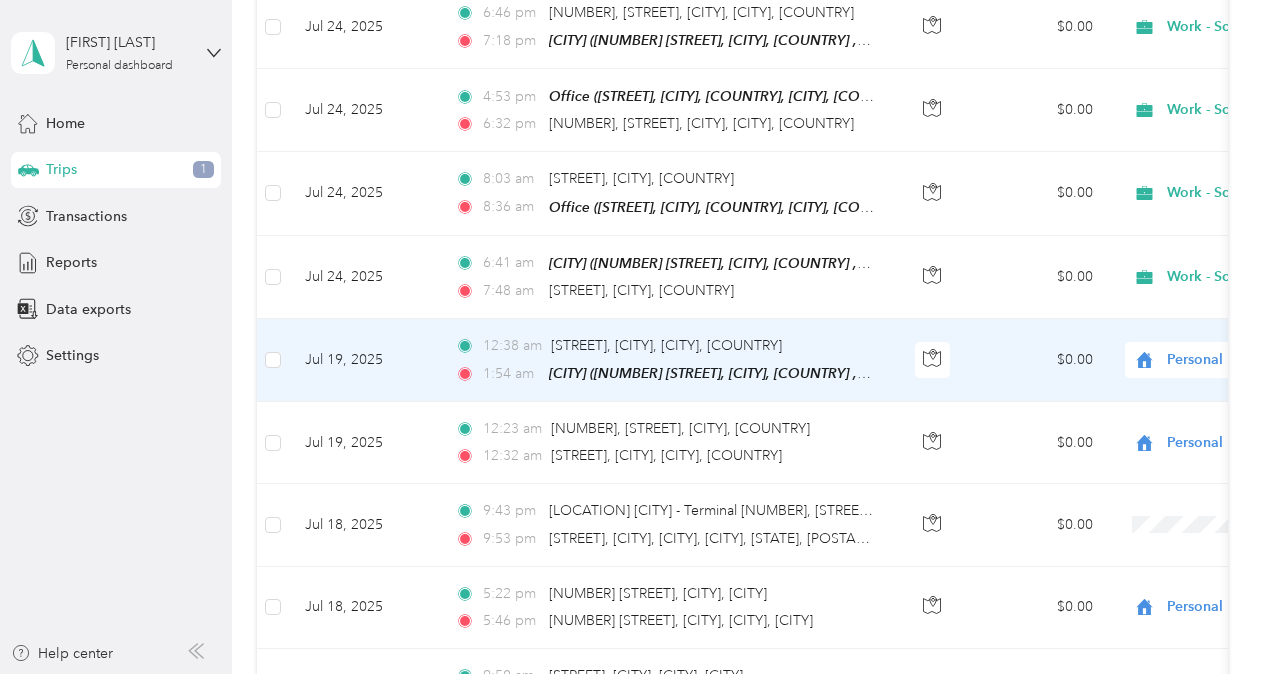scroll, scrollTop: 700, scrollLeft: 0, axis: vertical 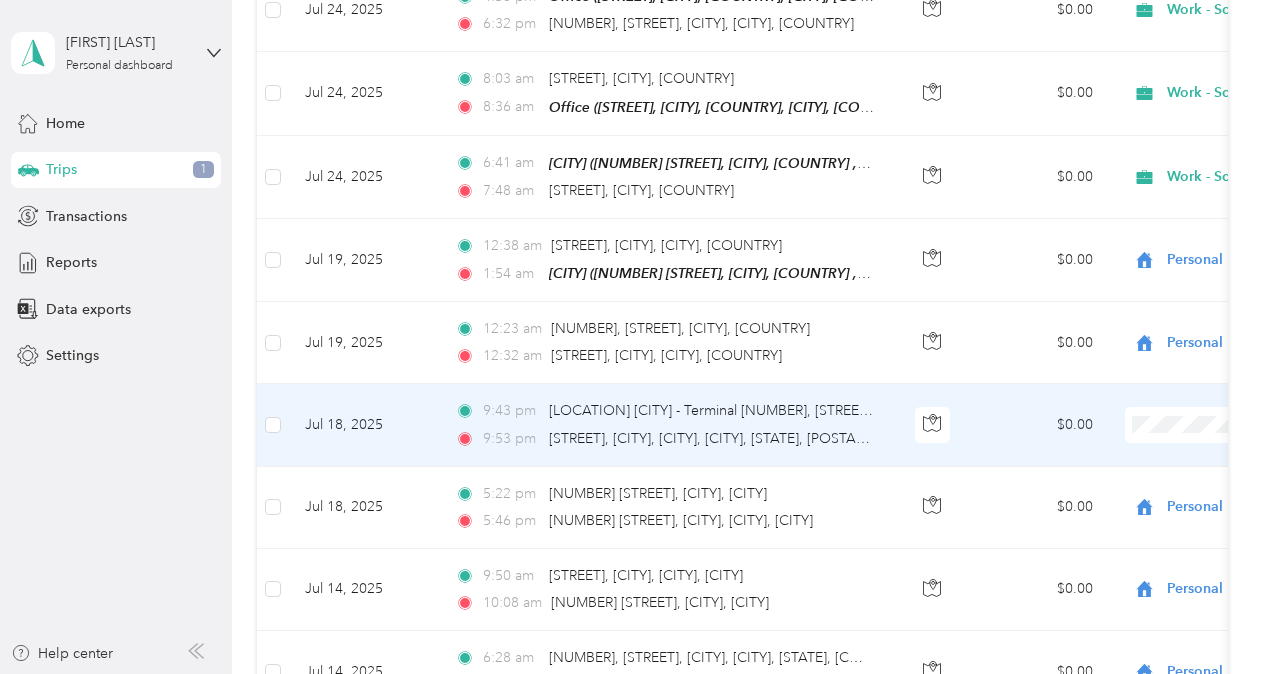 click on "Personal" at bounding box center [1138, 516] 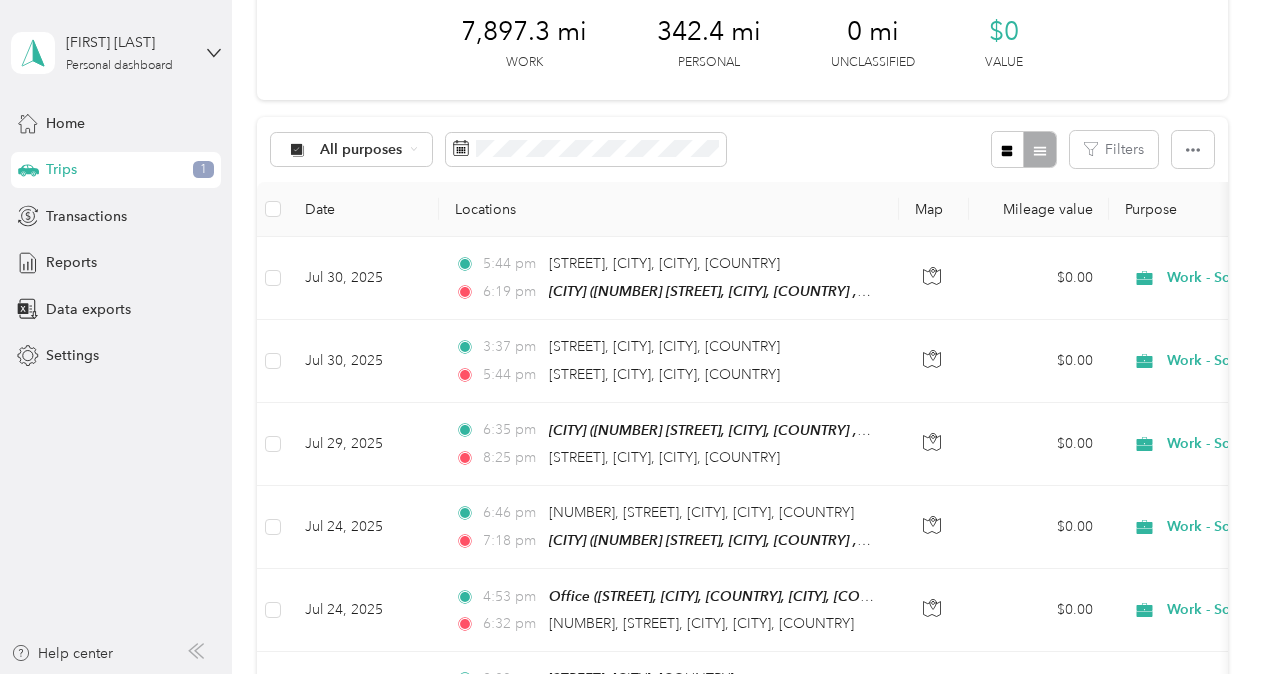 scroll, scrollTop: 0, scrollLeft: 0, axis: both 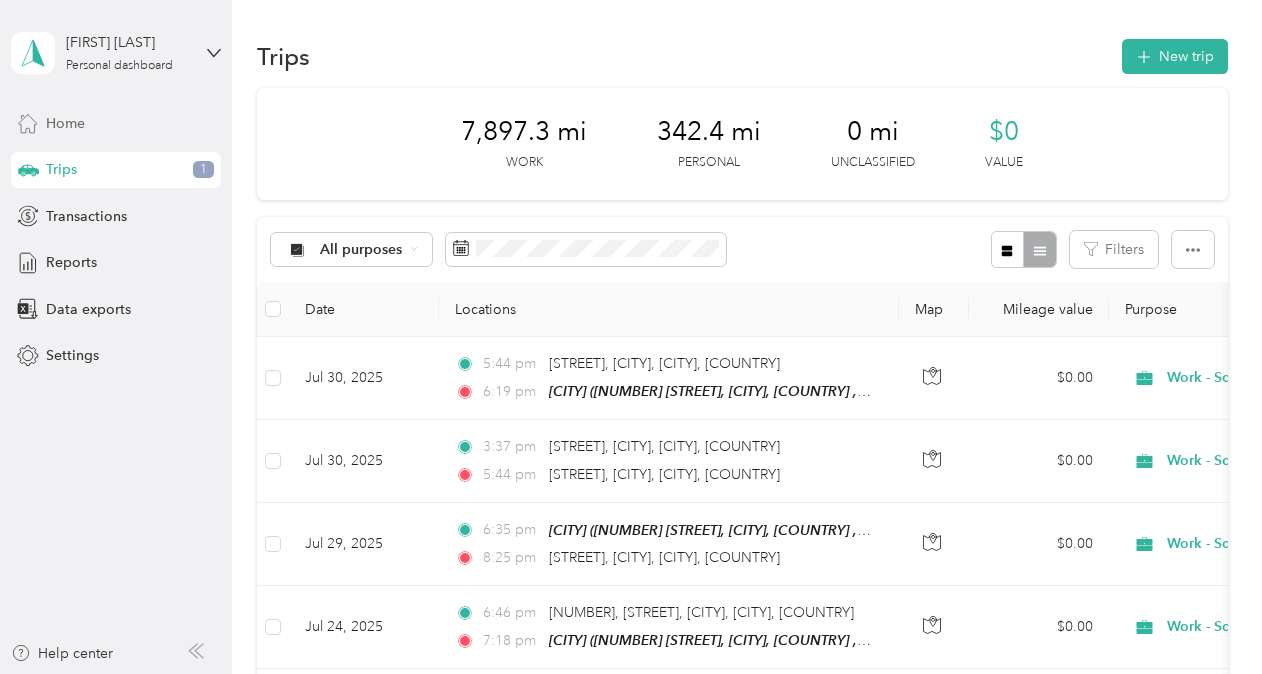 click on "Home" at bounding box center [65, 123] 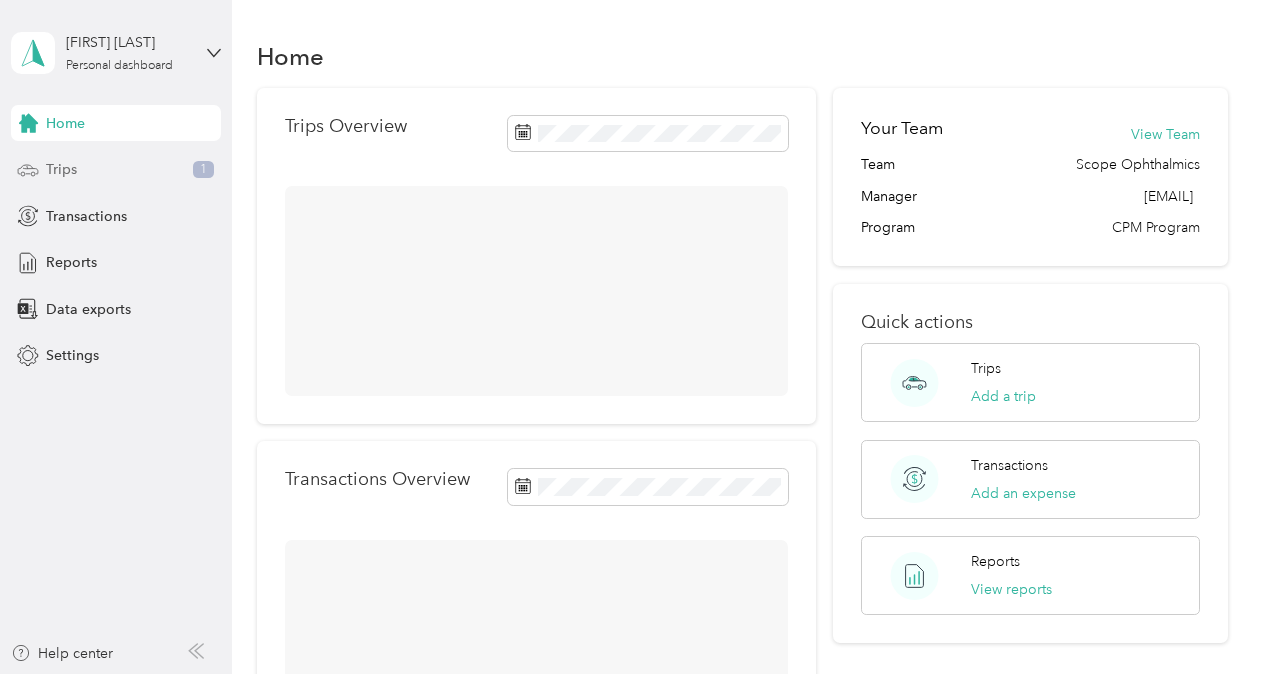 click on "Trips" at bounding box center (61, 169) 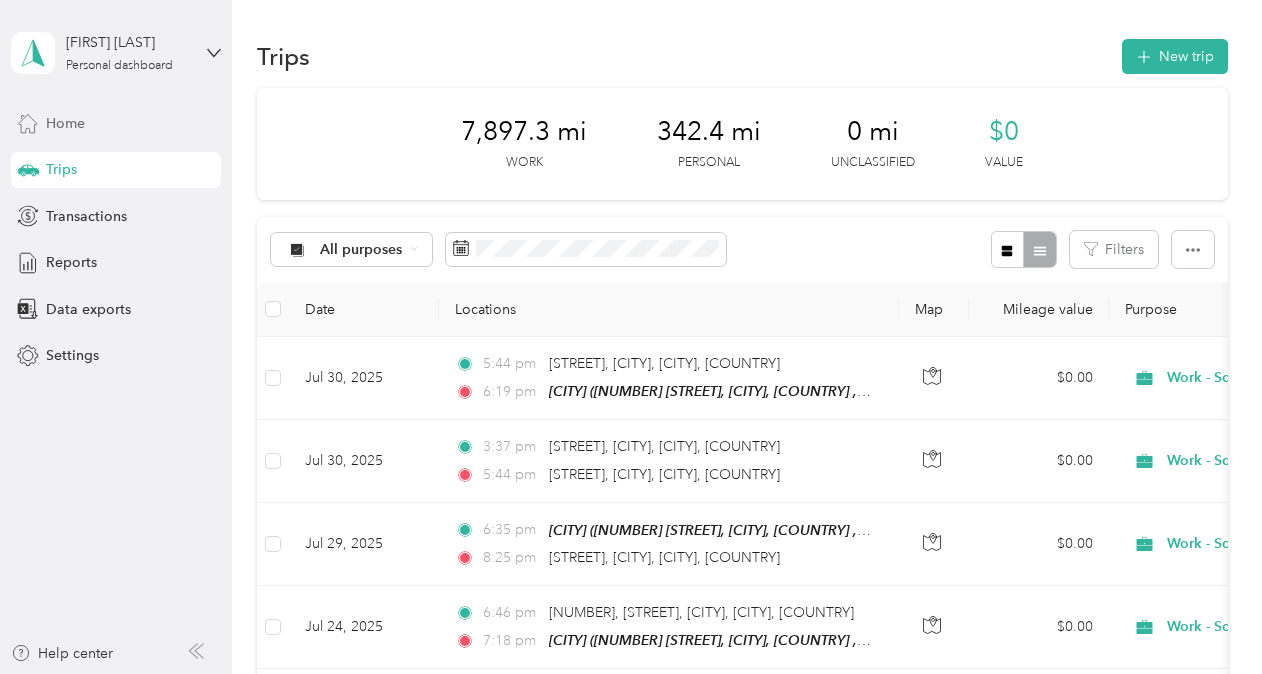click on "Home" at bounding box center (65, 123) 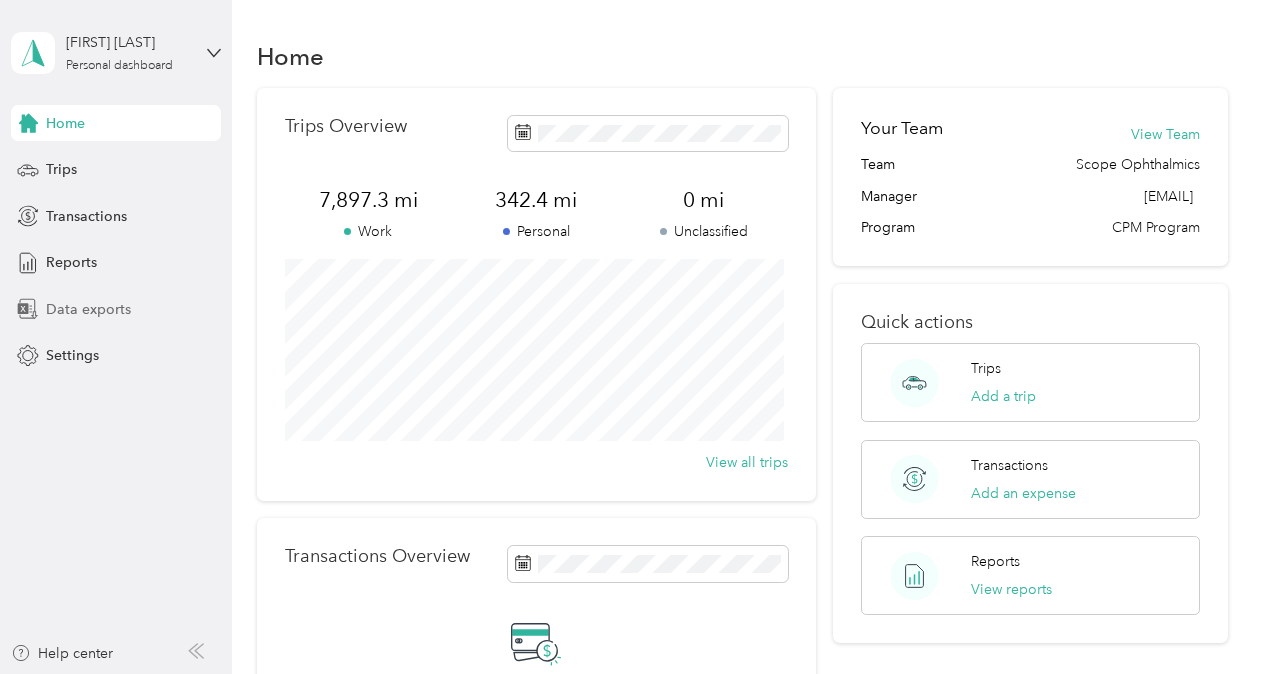 click on "Data exports" at bounding box center [88, 309] 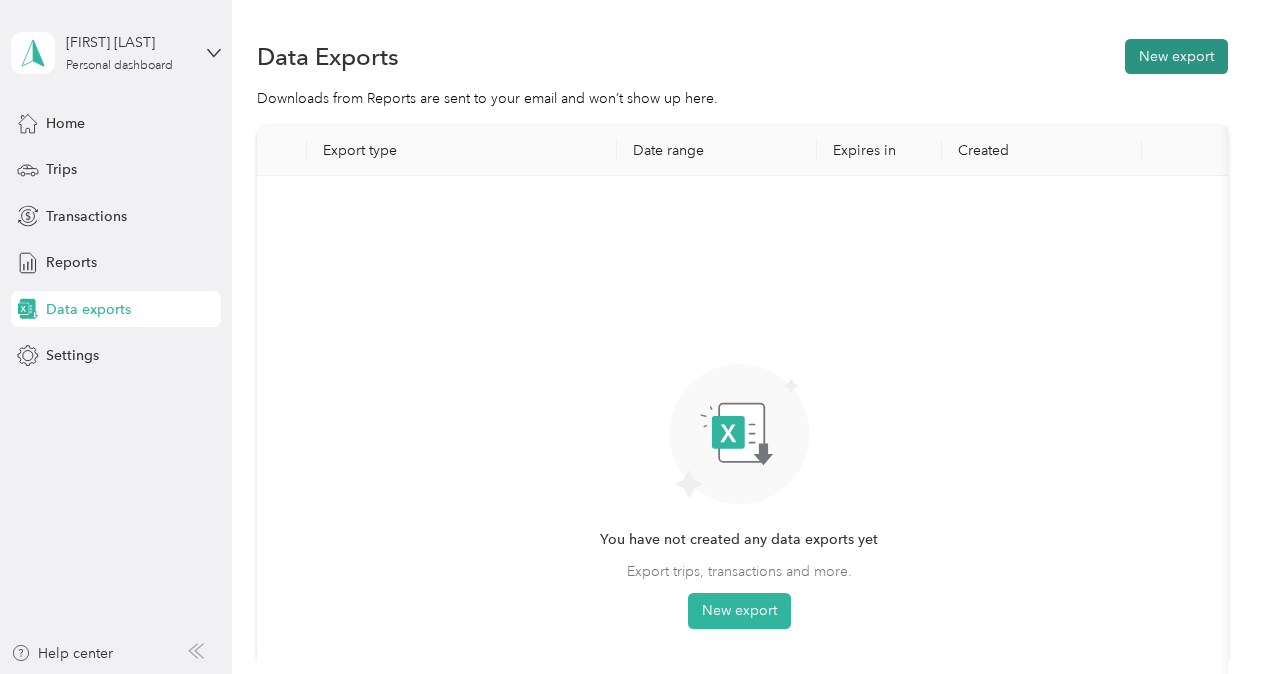 click on "New export" at bounding box center [1176, 56] 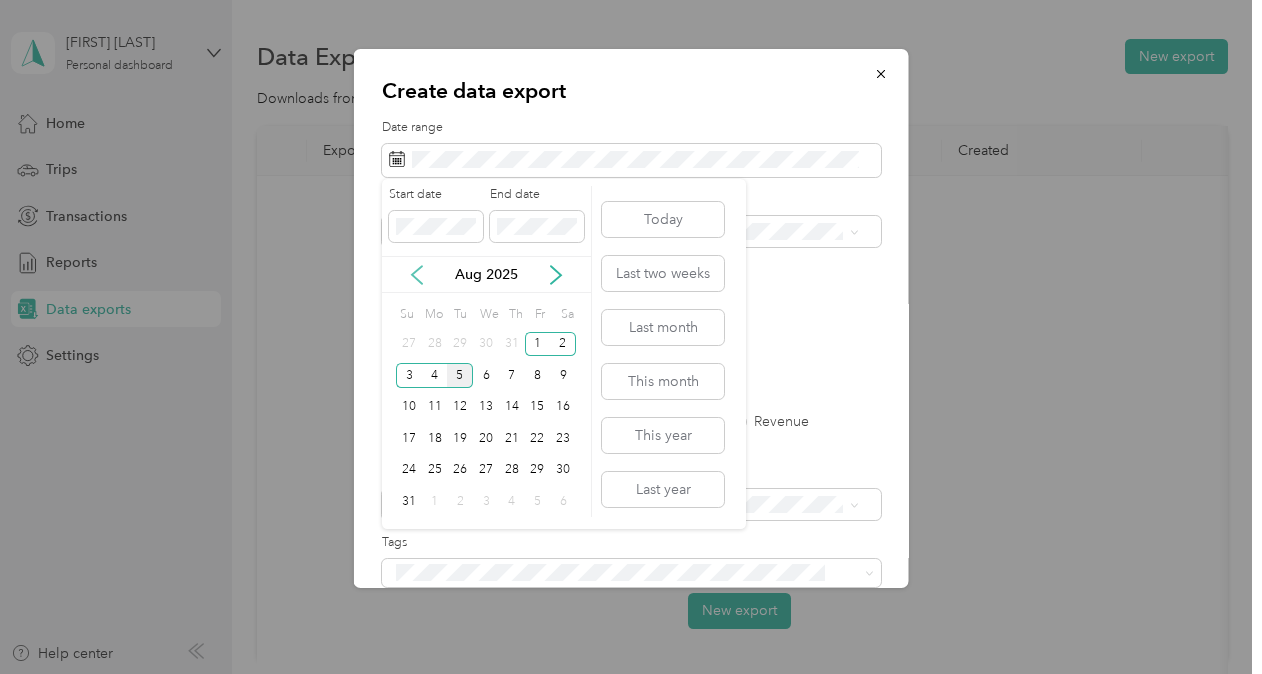 click 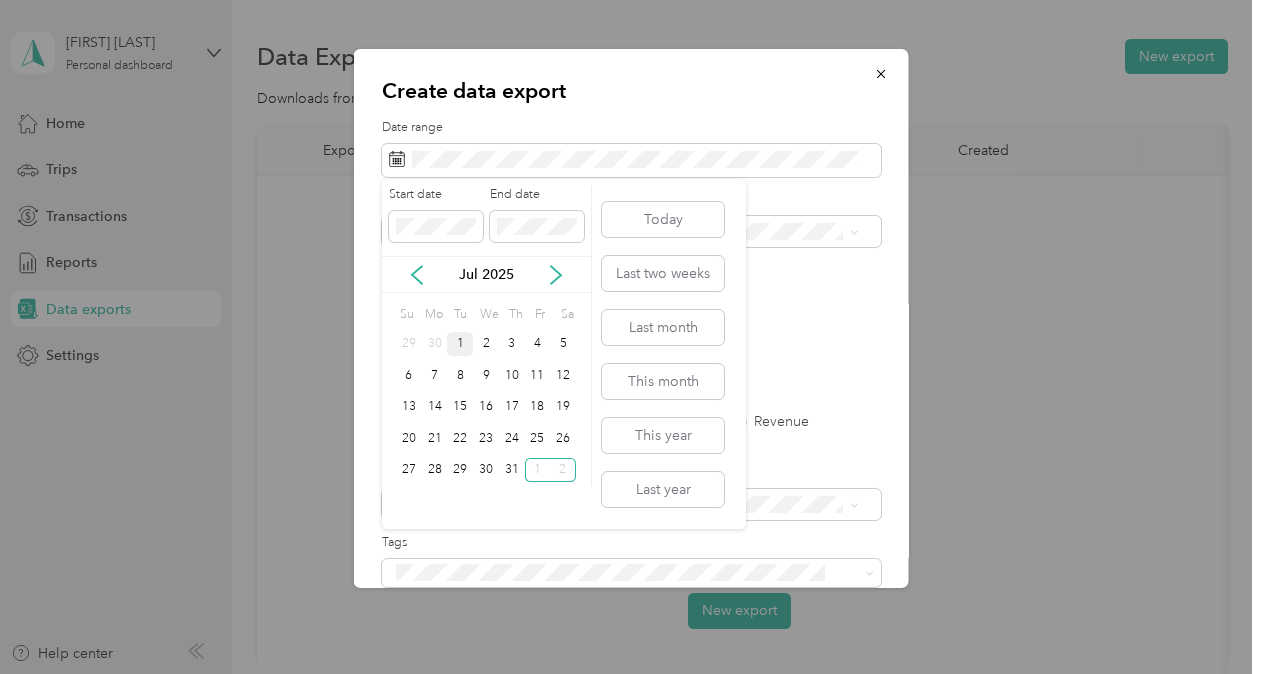 click on "1" at bounding box center (460, 344) 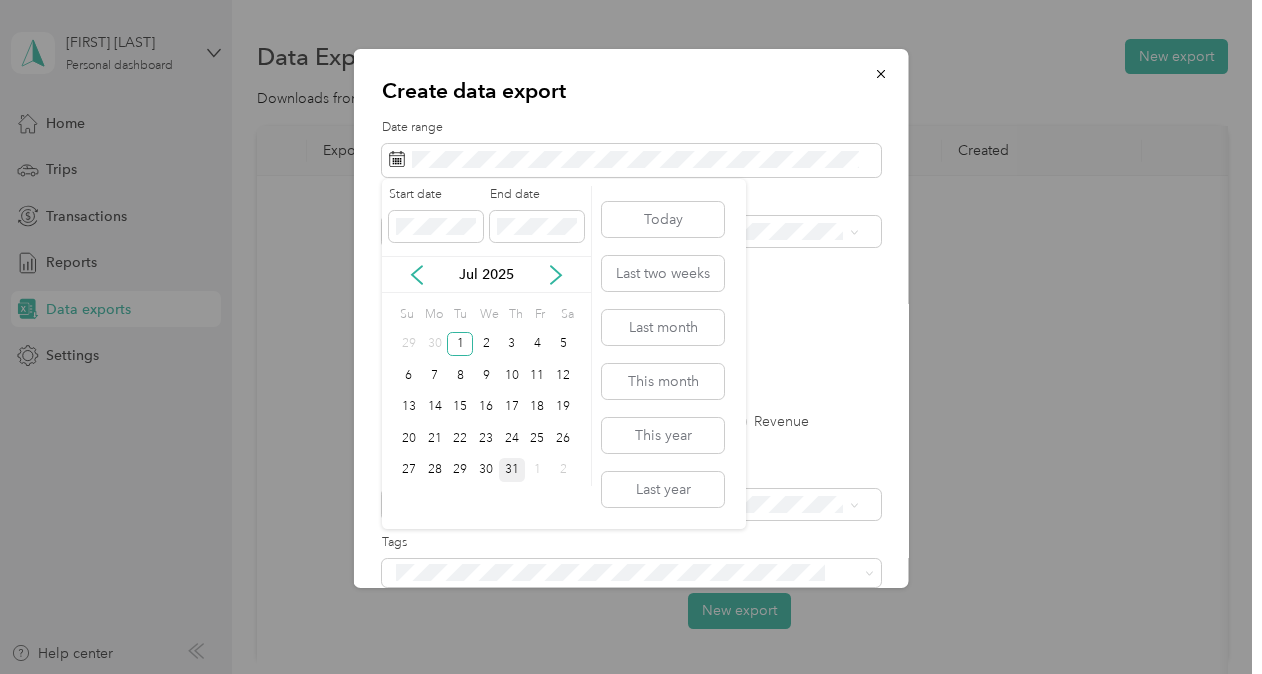 click on "31" at bounding box center [512, 470] 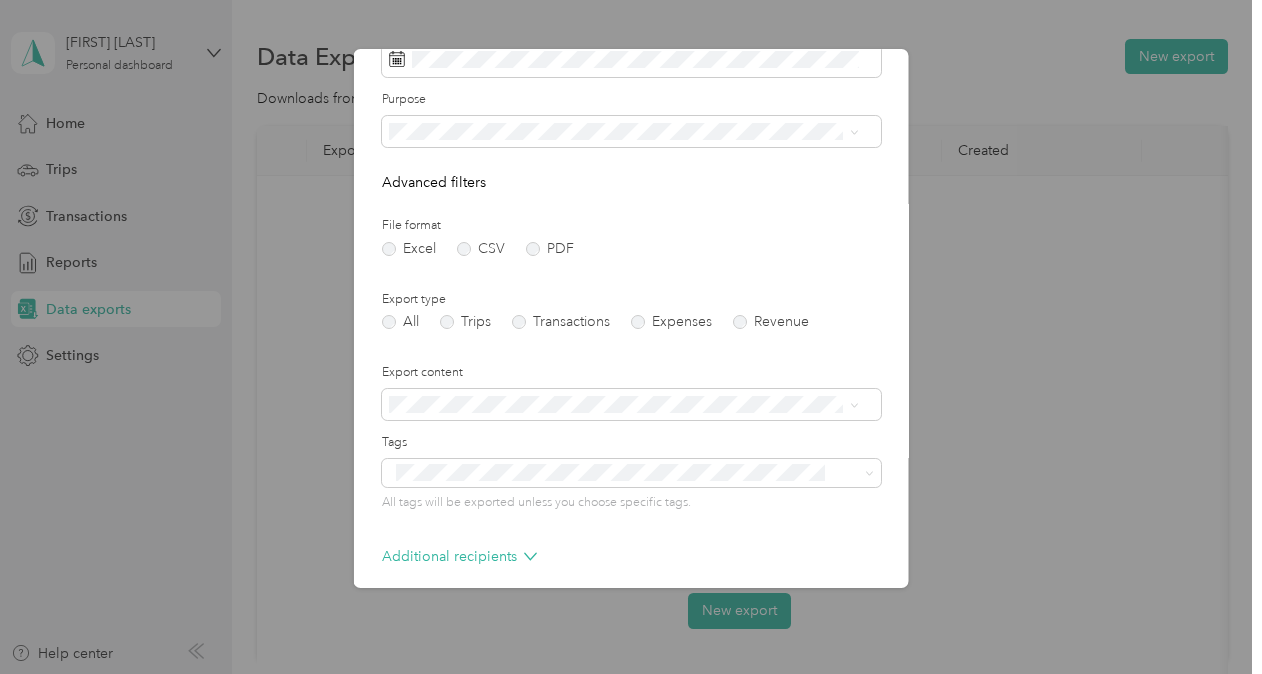 scroll, scrollTop: 0, scrollLeft: 0, axis: both 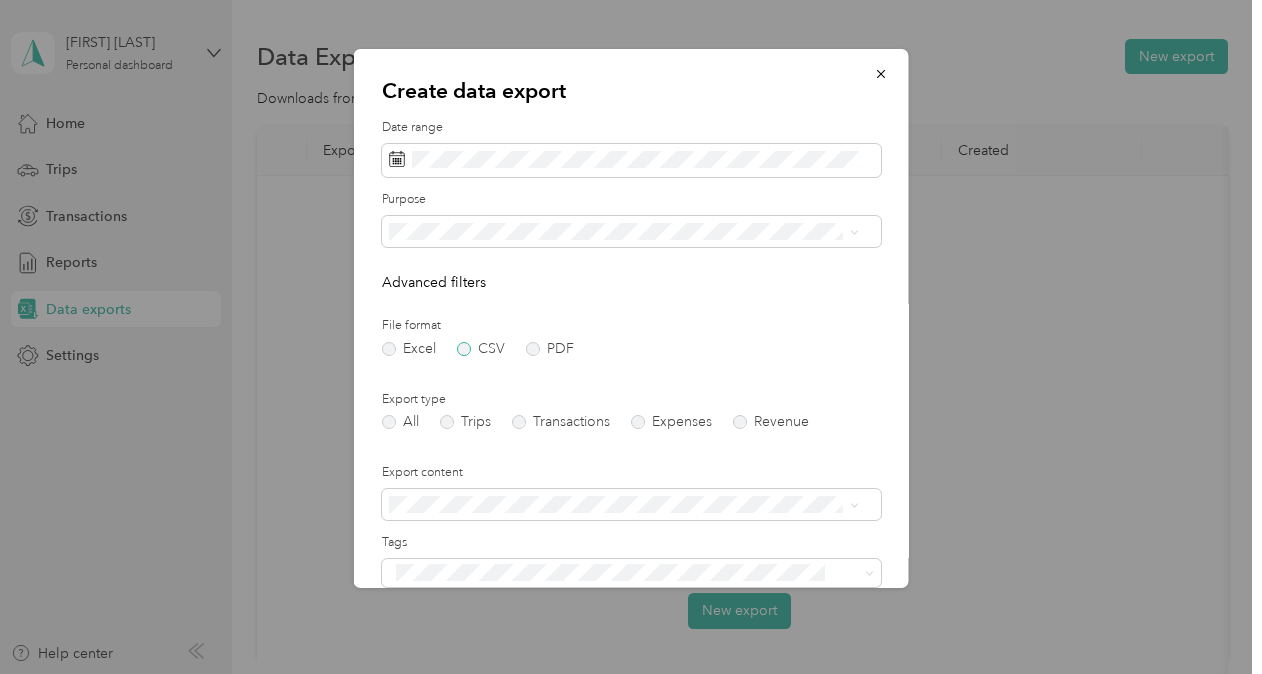 click on "CSV" at bounding box center (481, 349) 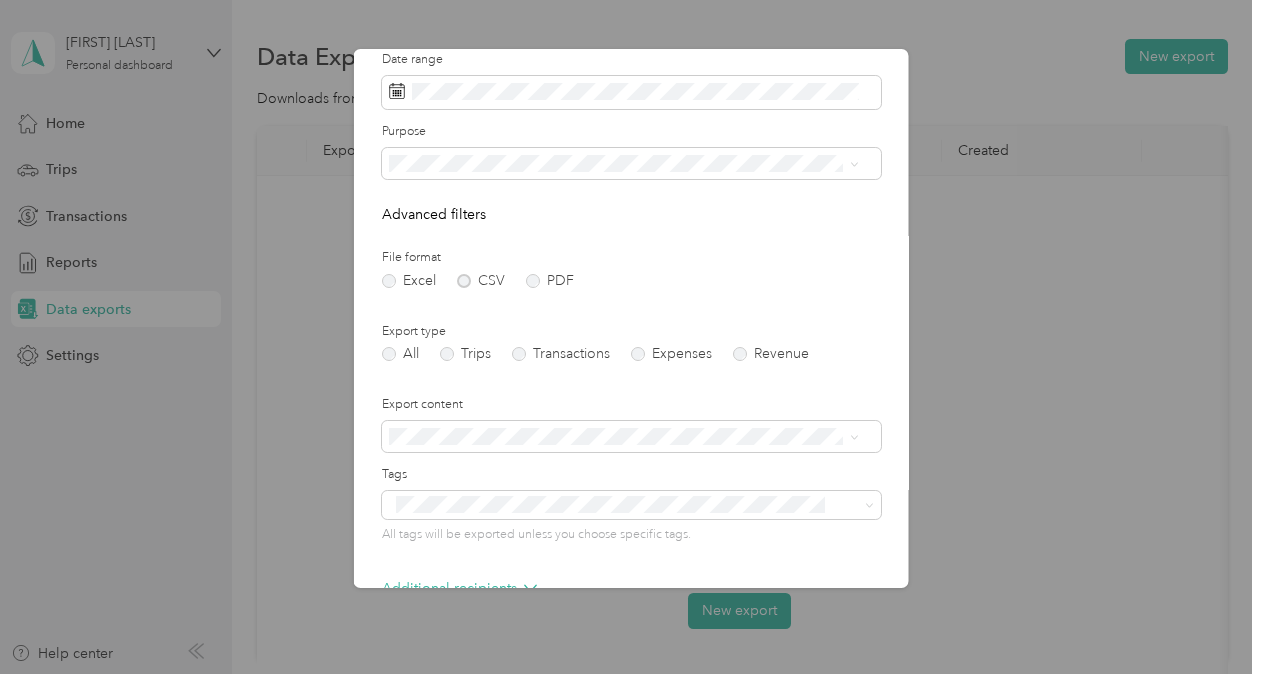 scroll, scrollTop: 100, scrollLeft: 0, axis: vertical 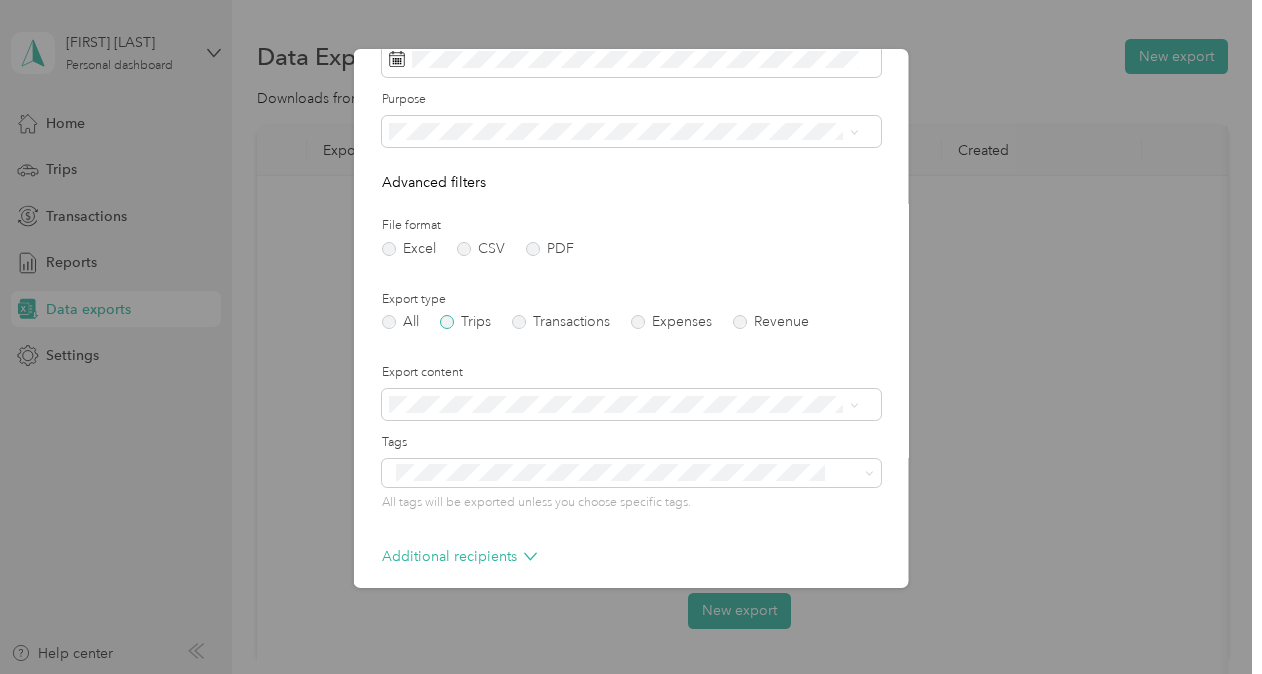 click on "Trips" at bounding box center [465, 322] 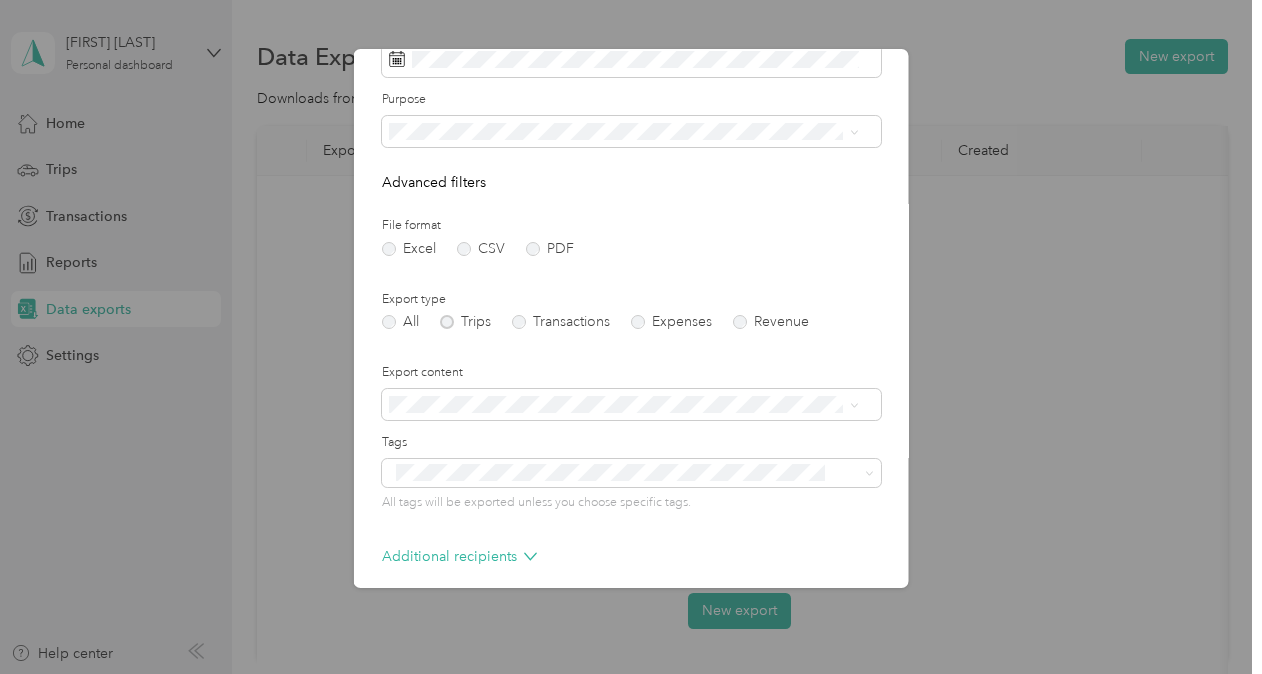 scroll, scrollTop: 188, scrollLeft: 0, axis: vertical 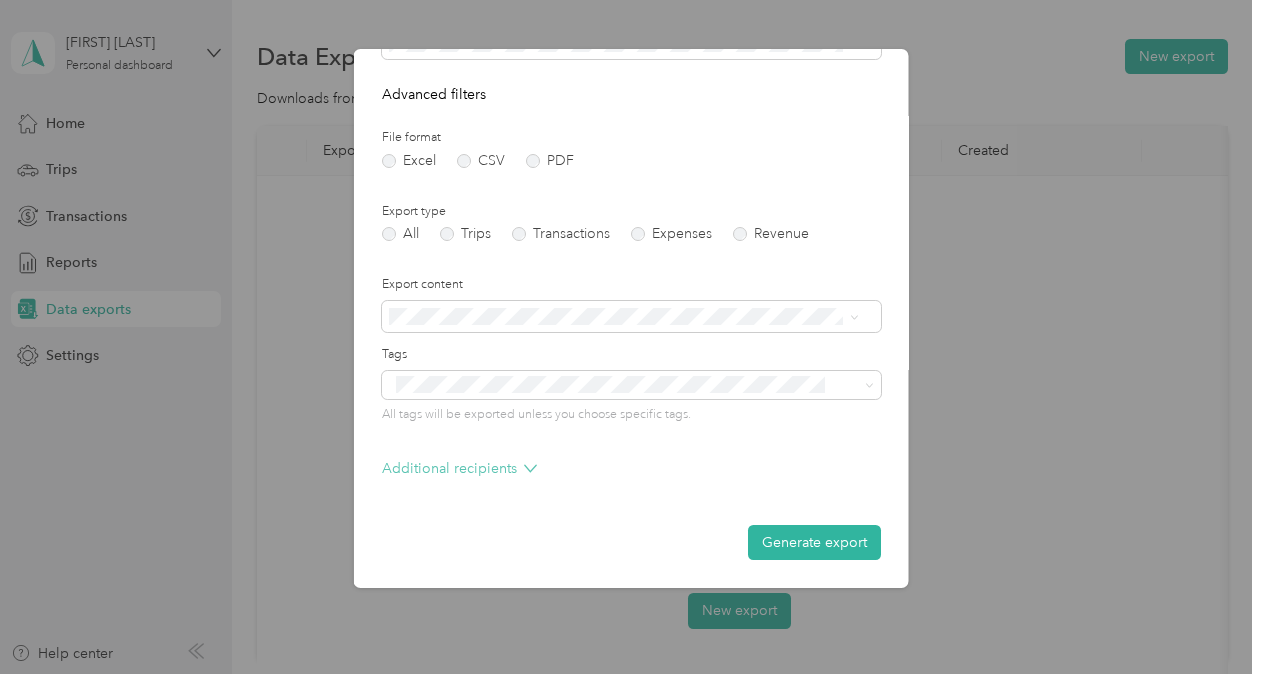 click 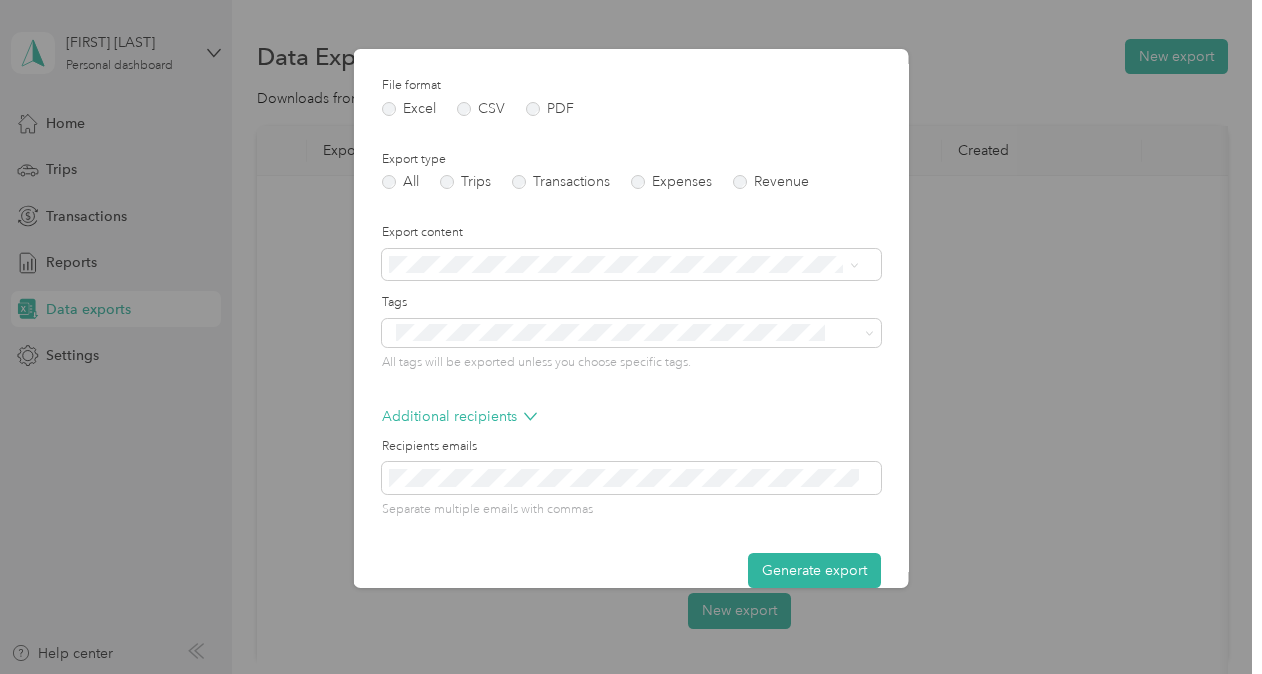 scroll, scrollTop: 268, scrollLeft: 0, axis: vertical 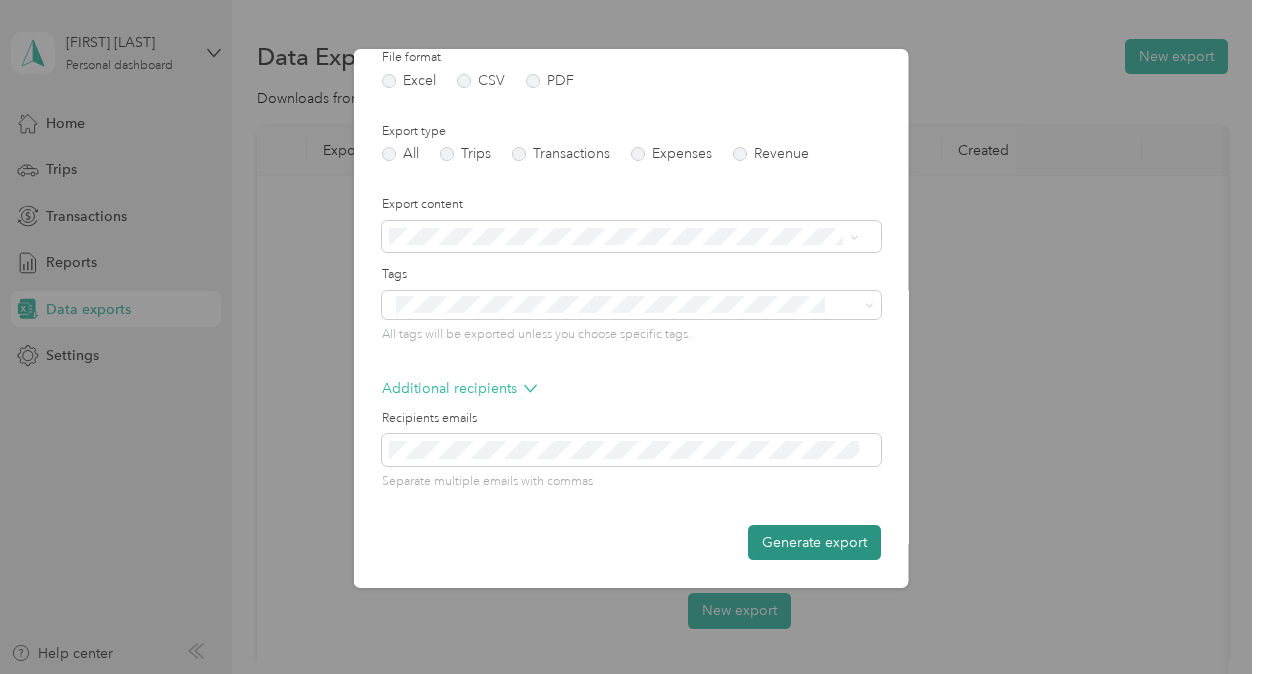 click on "Generate export" at bounding box center [814, 542] 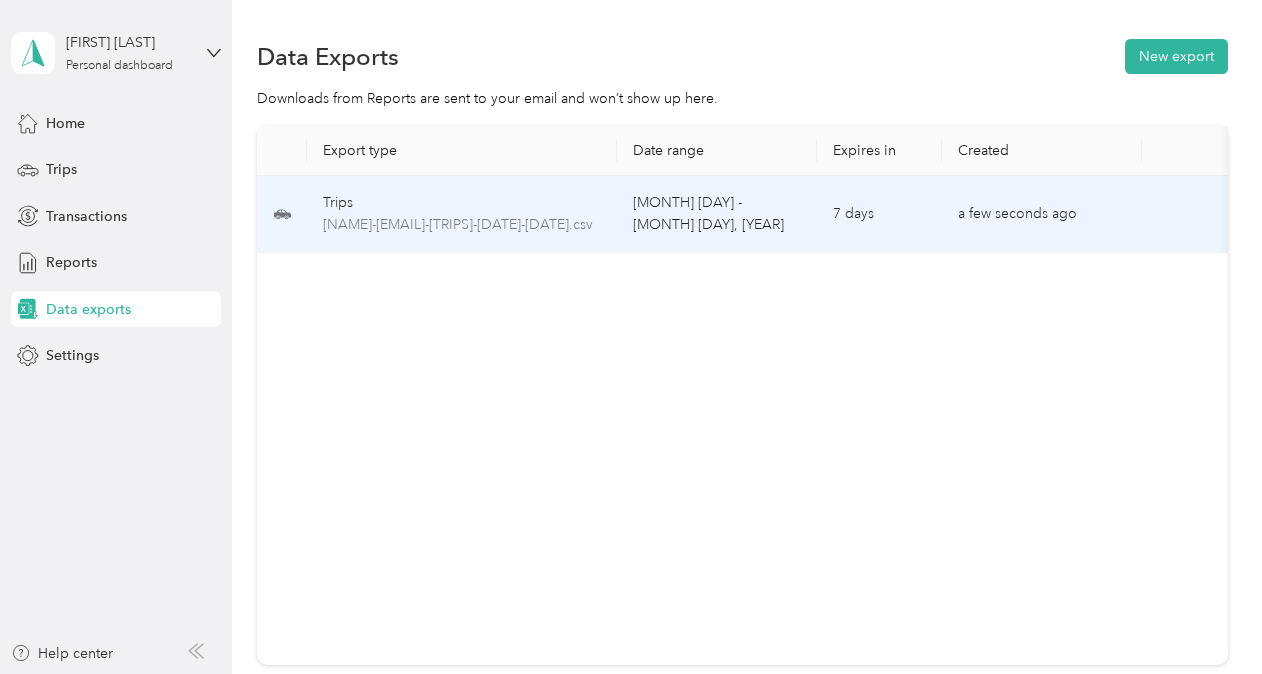 click on "[MONTH] [DAY] - [MONTH] [DAY], [YEAR]" at bounding box center [717, 214] 